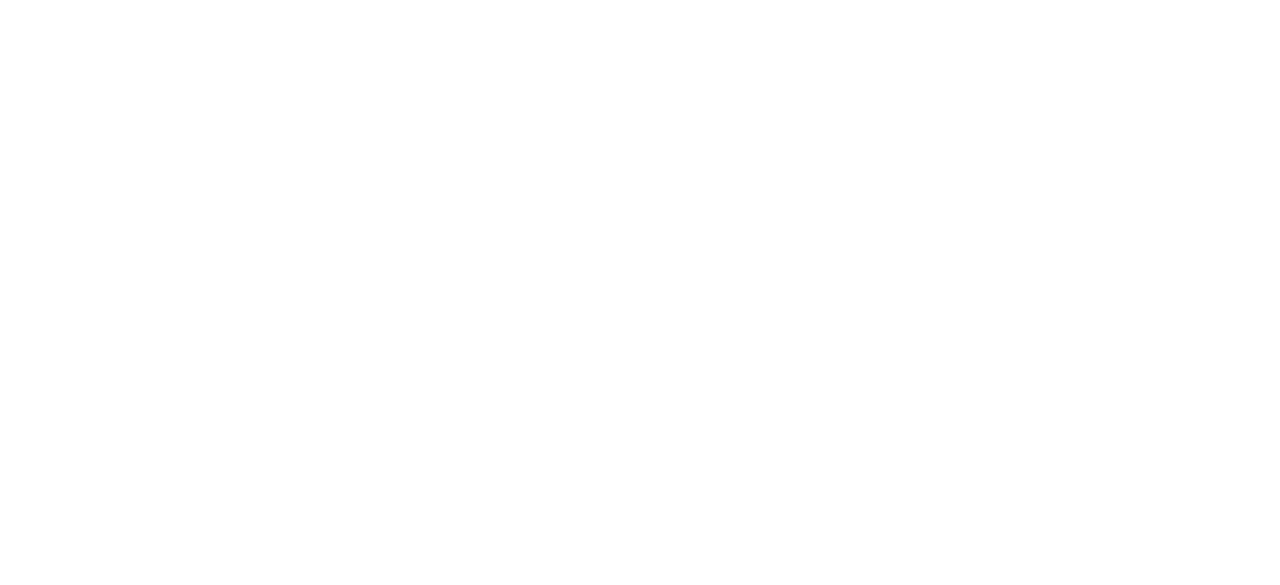 scroll, scrollTop: 0, scrollLeft: 0, axis: both 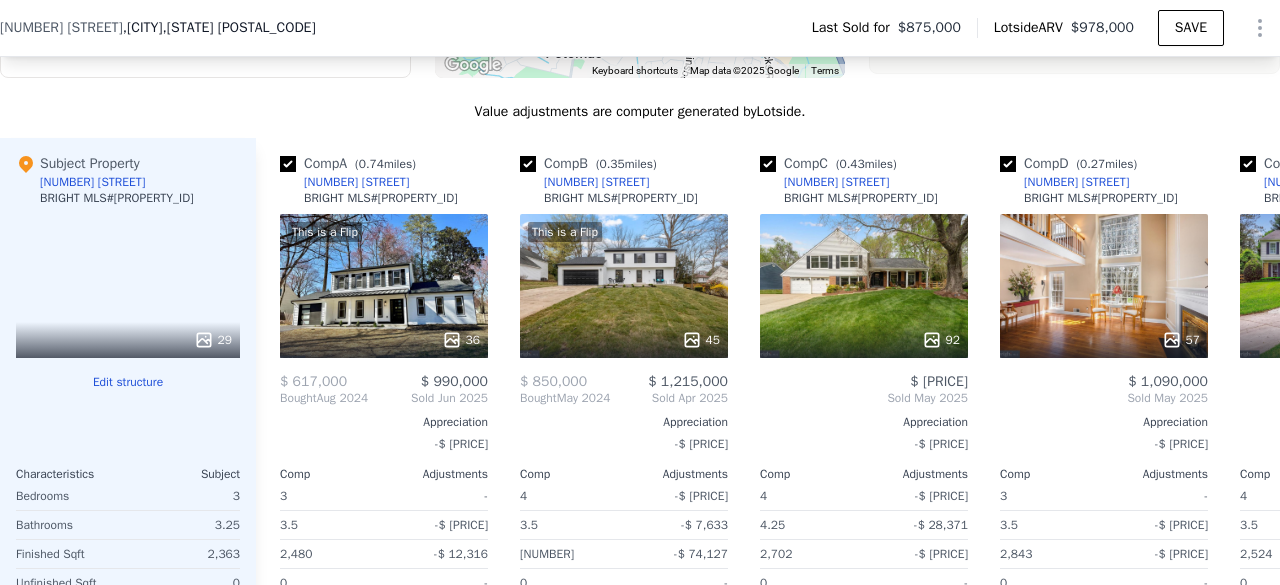 click on "Edit structure" at bounding box center (128, 382) 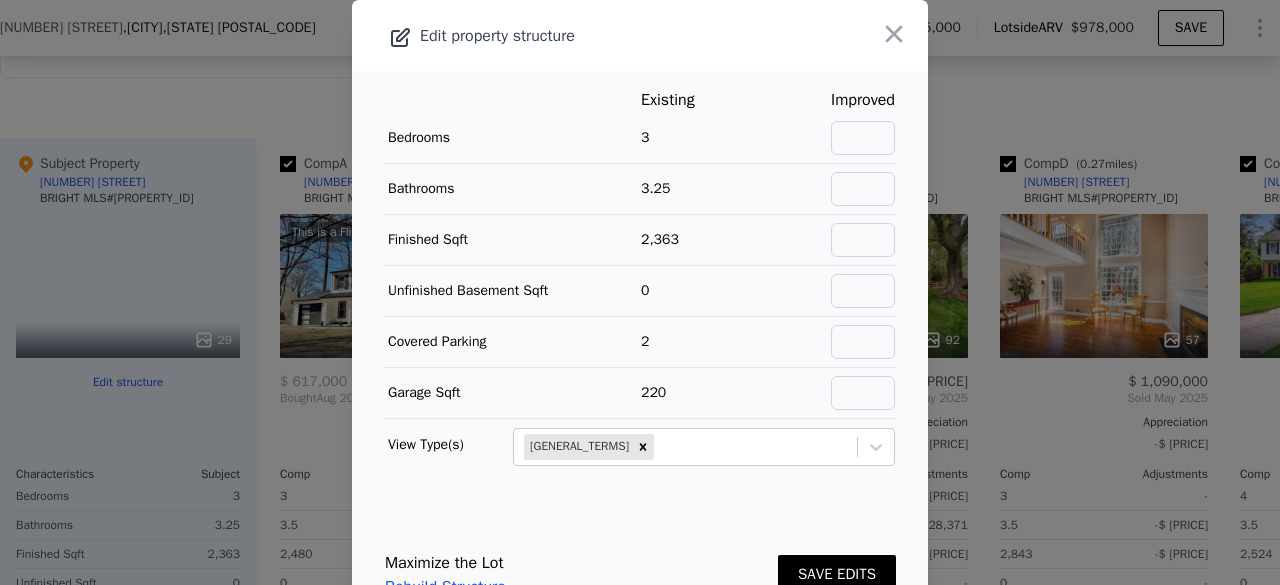 click on "Edit property structure" at bounding box center (582, 36) 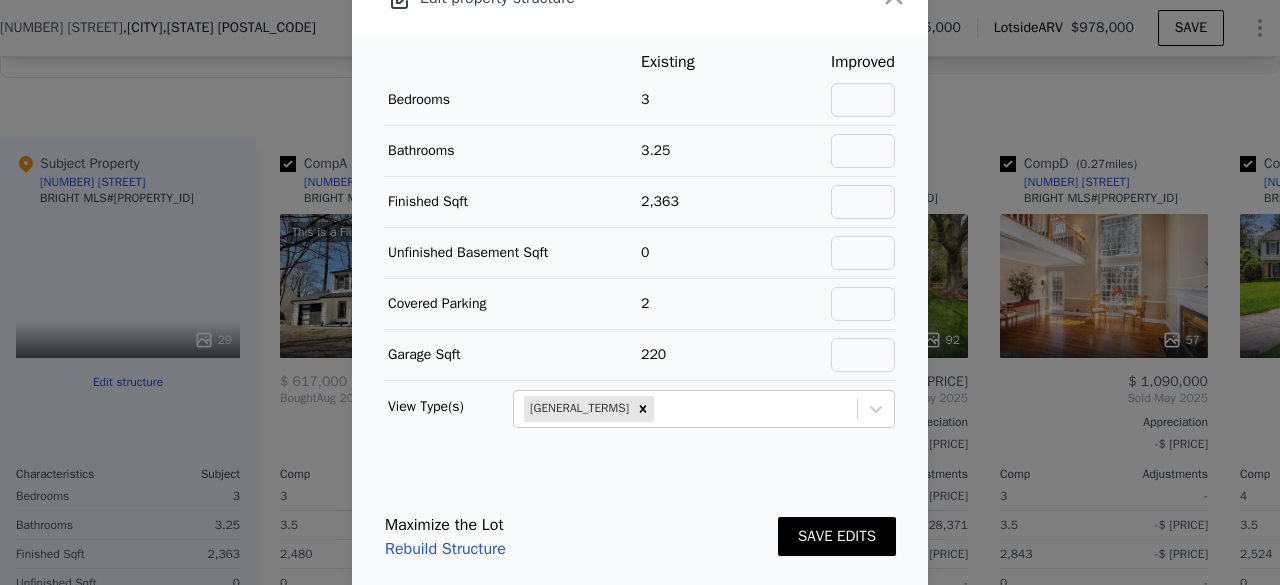 scroll, scrollTop: 58, scrollLeft: 0, axis: vertical 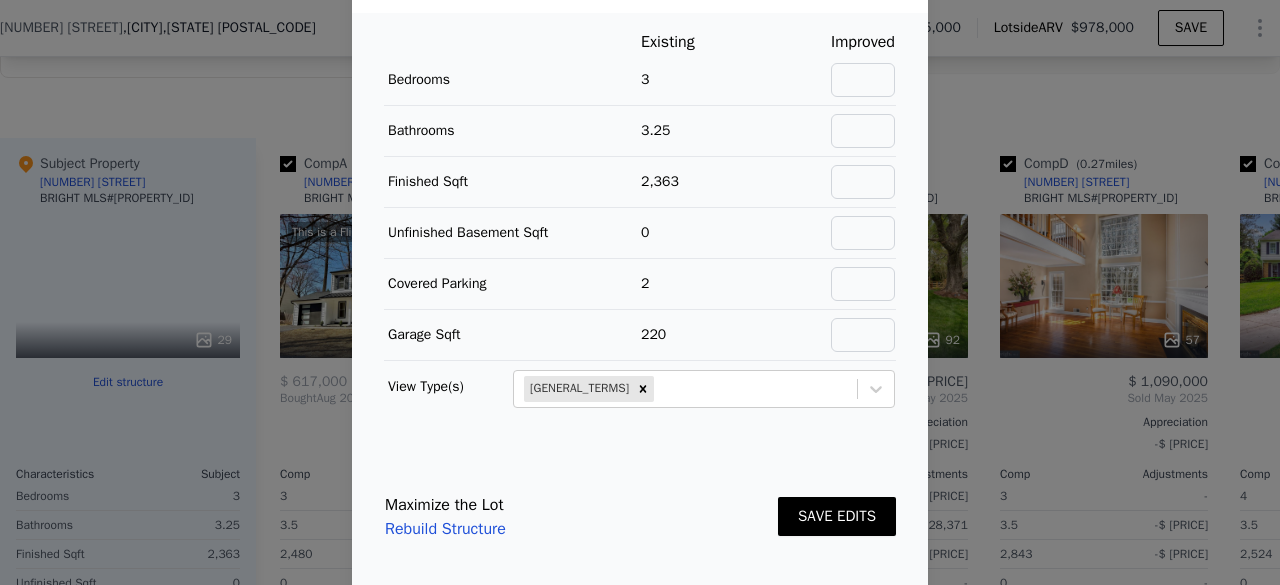 click on "Rebuild Structure" at bounding box center (445, 529) 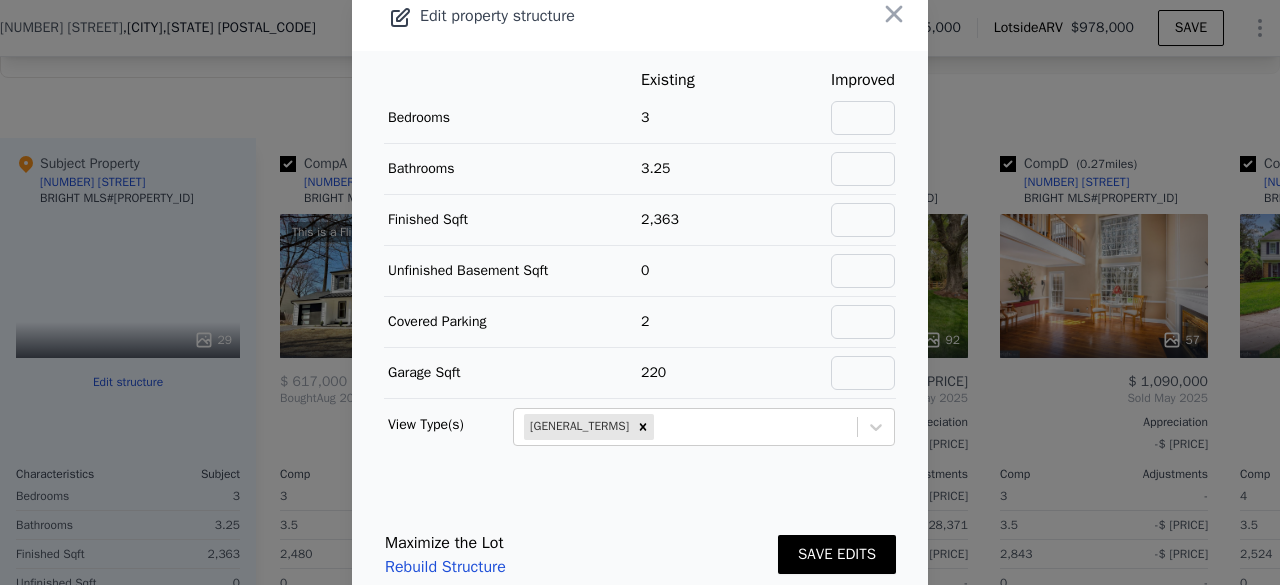 scroll, scrollTop: 0, scrollLeft: 0, axis: both 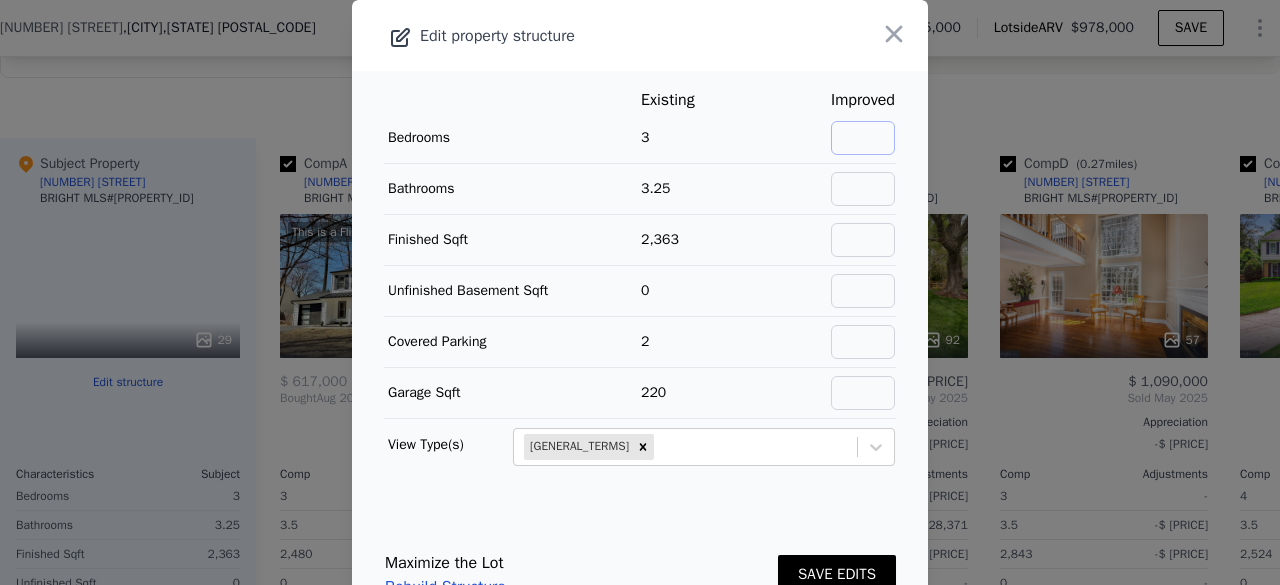click at bounding box center (863, 138) 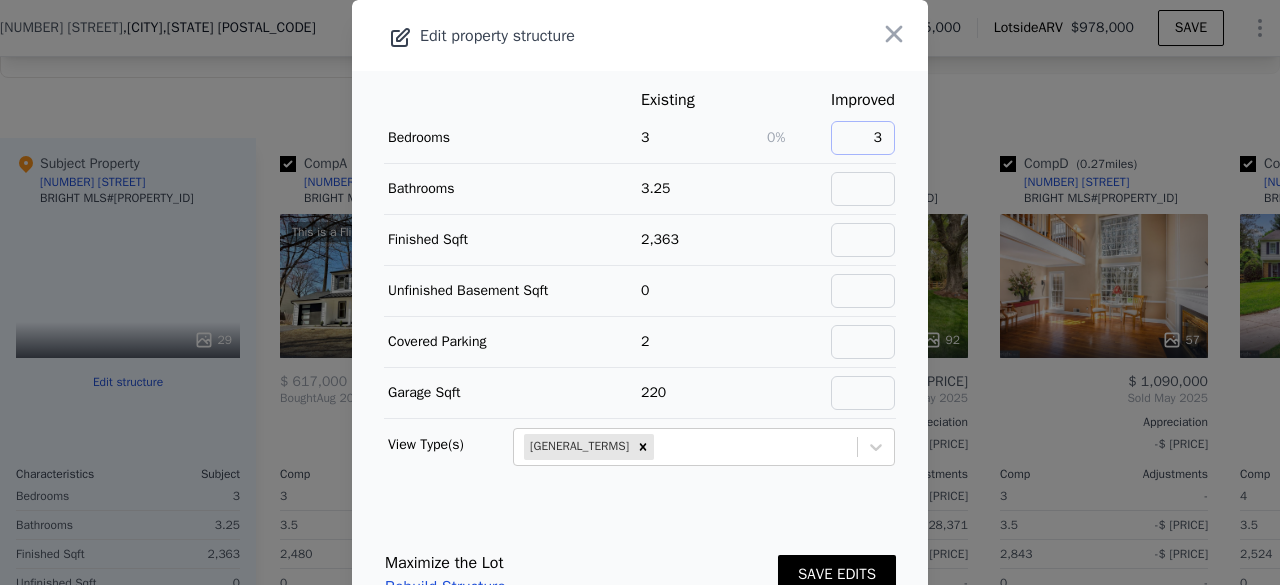 type on "3" 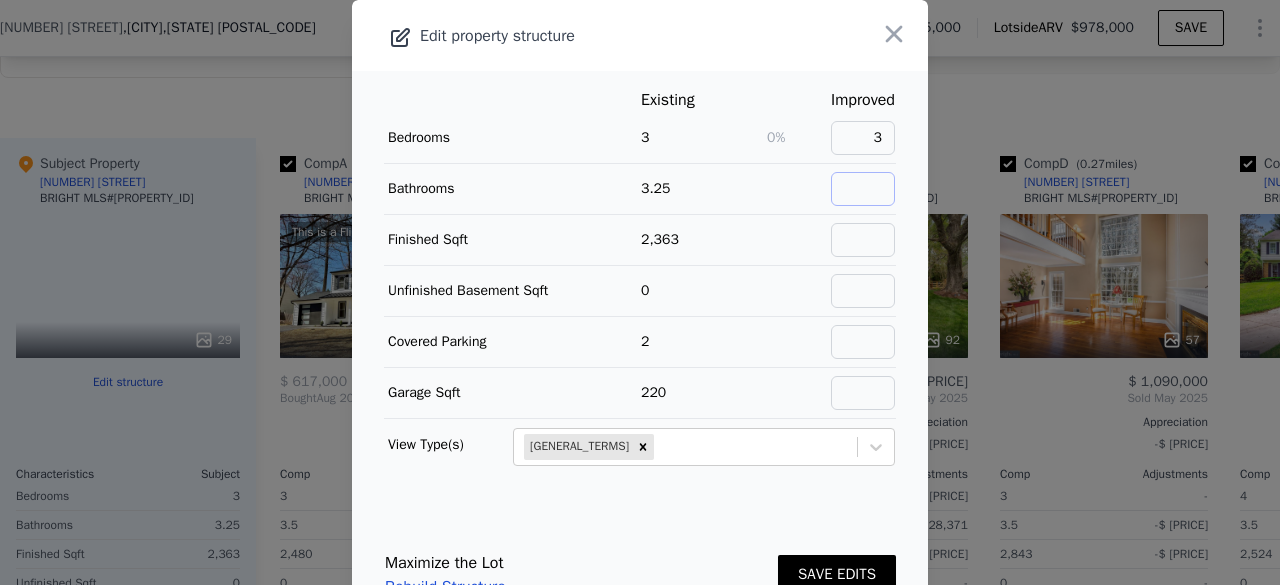 click at bounding box center (863, 189) 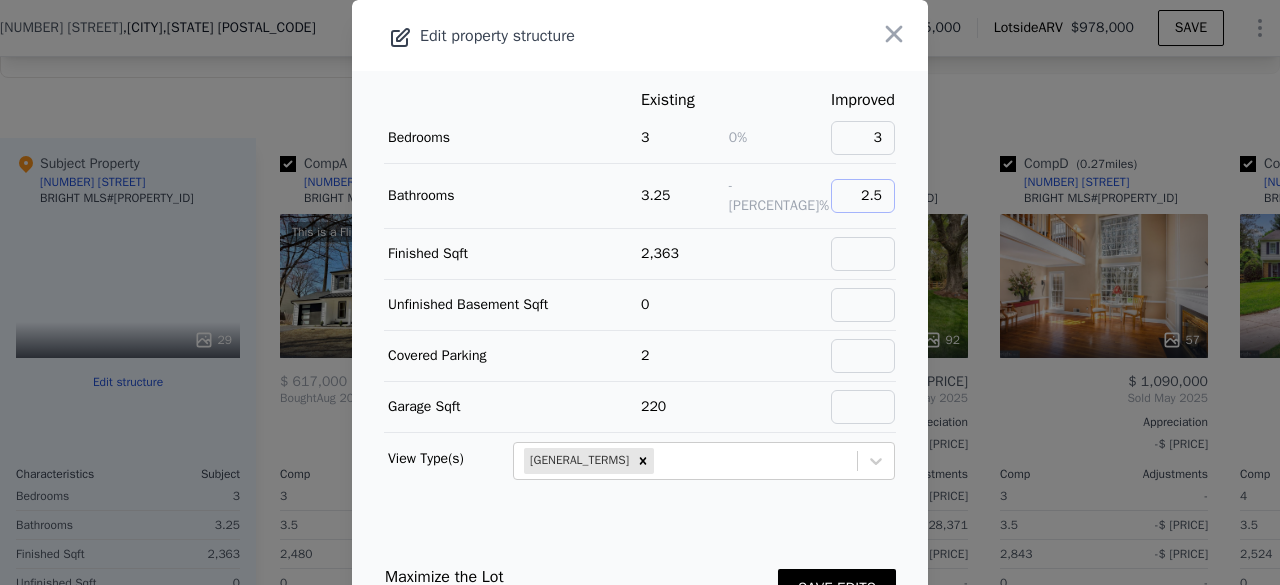 type on "2.5" 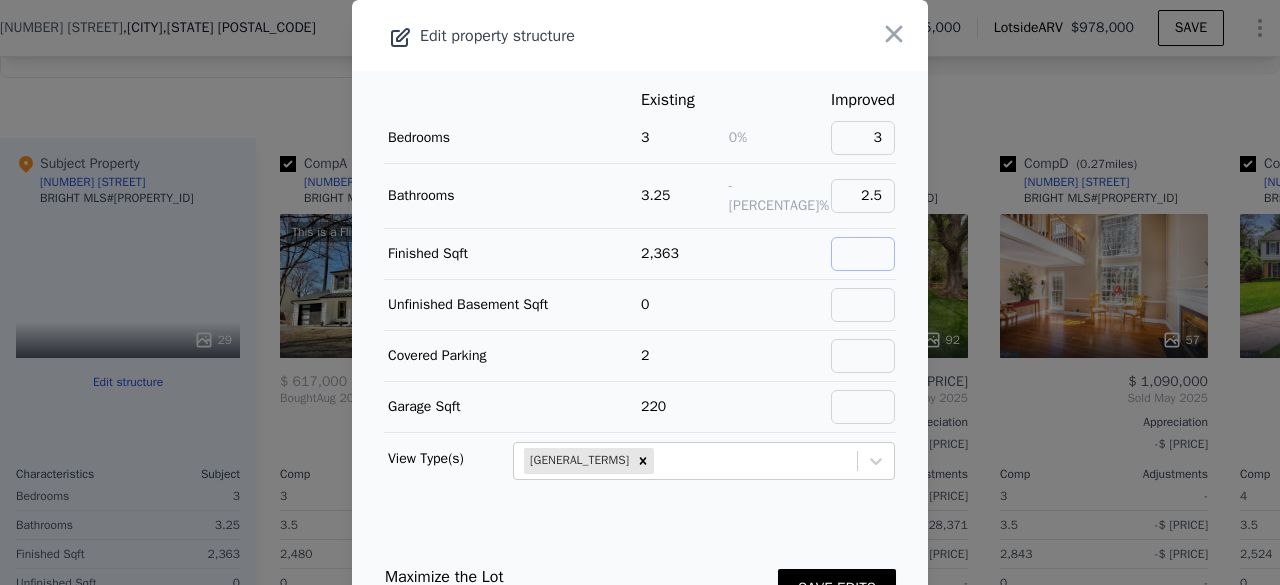 click at bounding box center [863, 254] 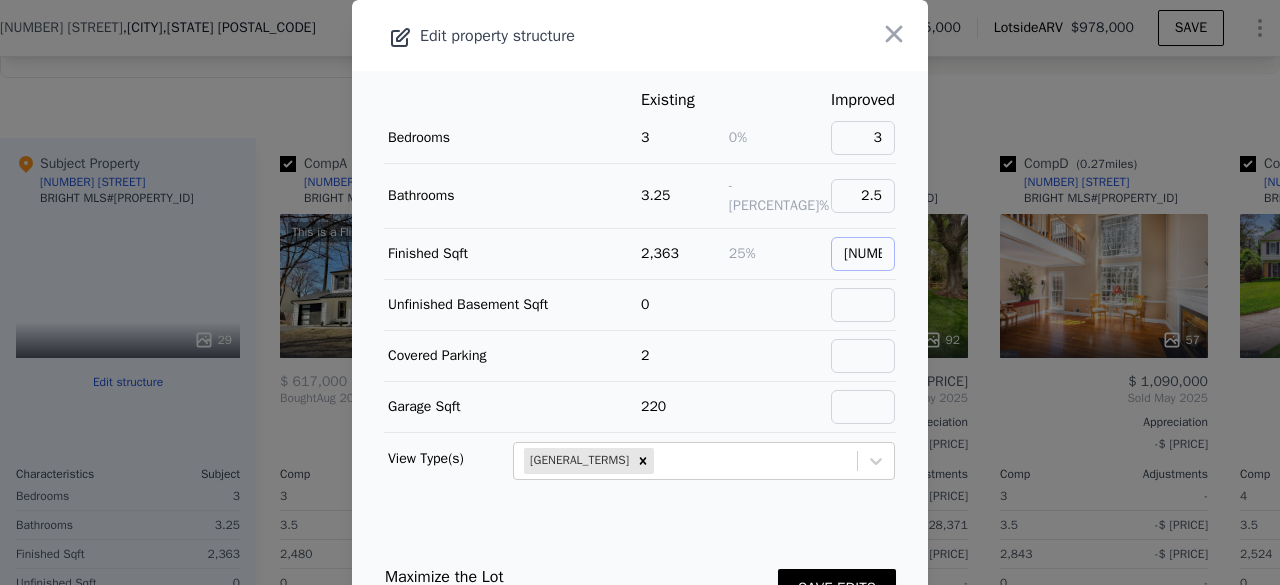 type on "[NUMBER]" 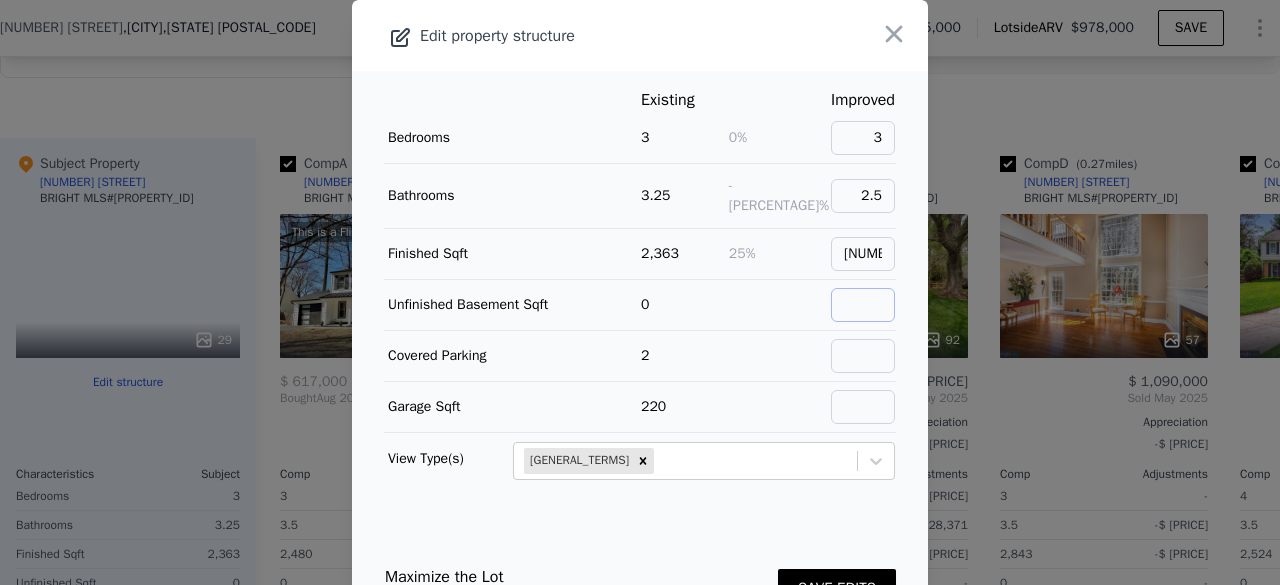 click at bounding box center (863, 305) 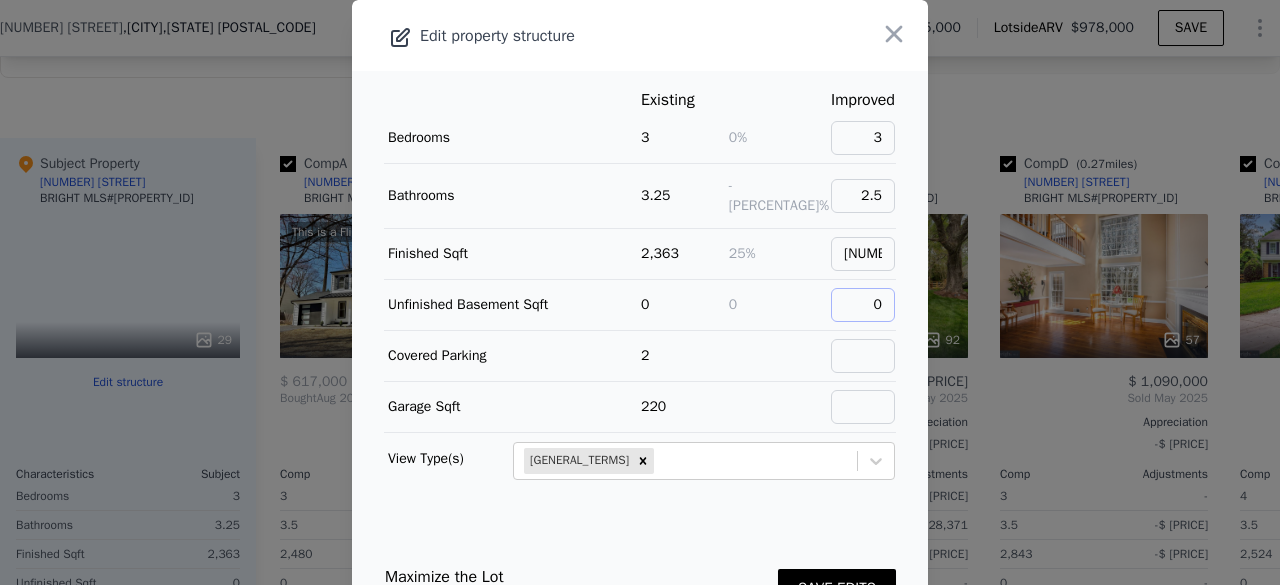 type on "0" 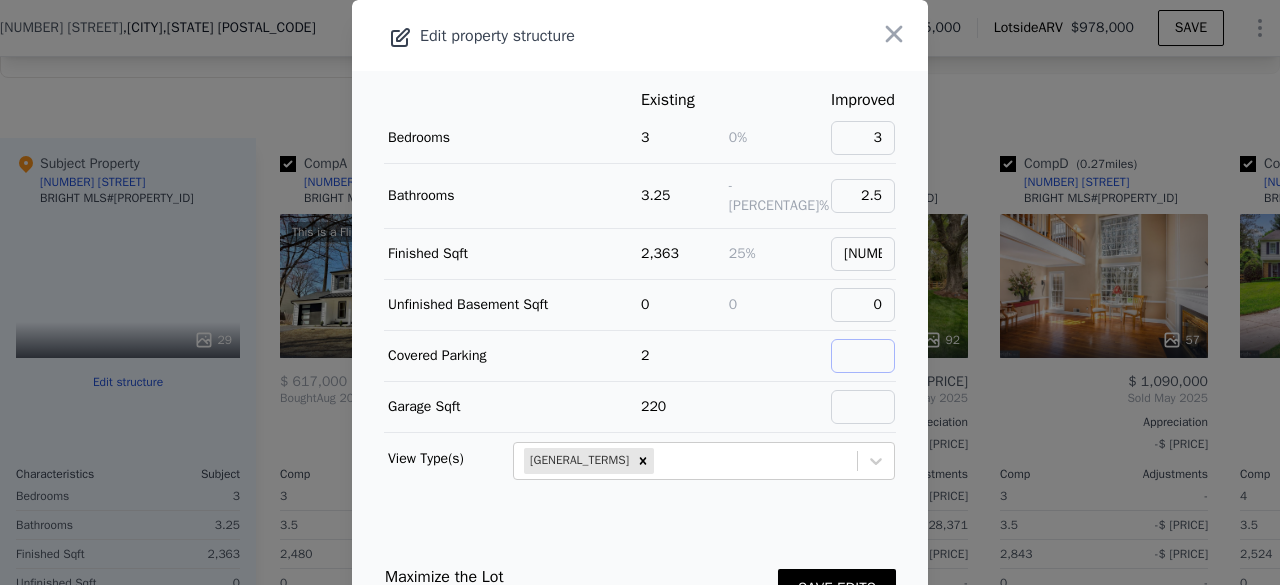 click at bounding box center [863, 356] 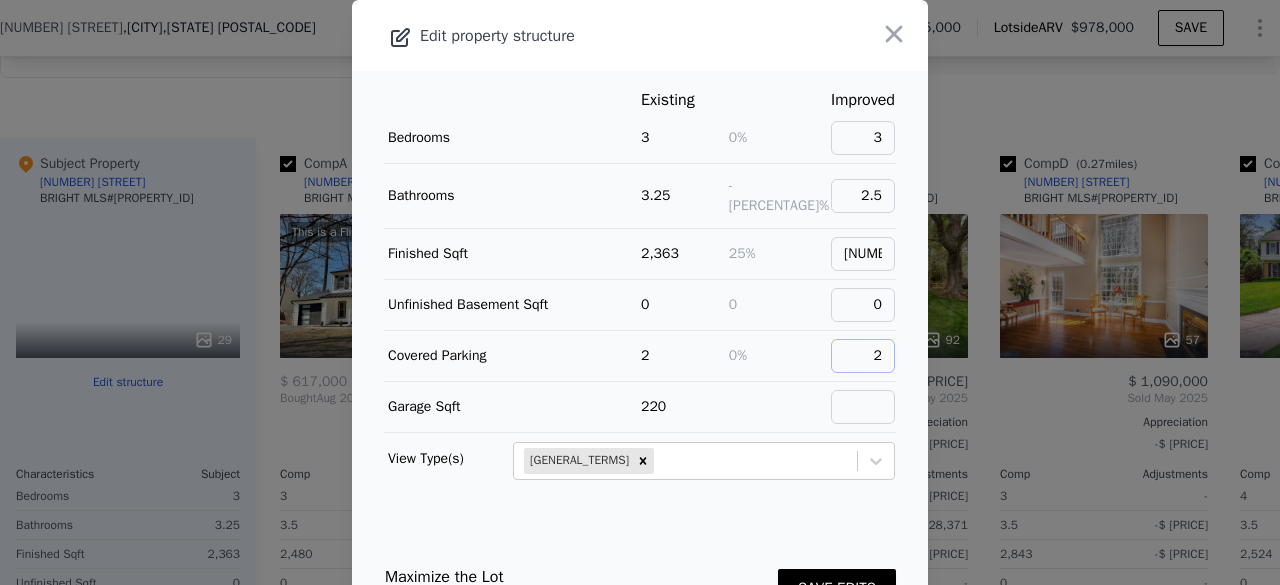 type on "2" 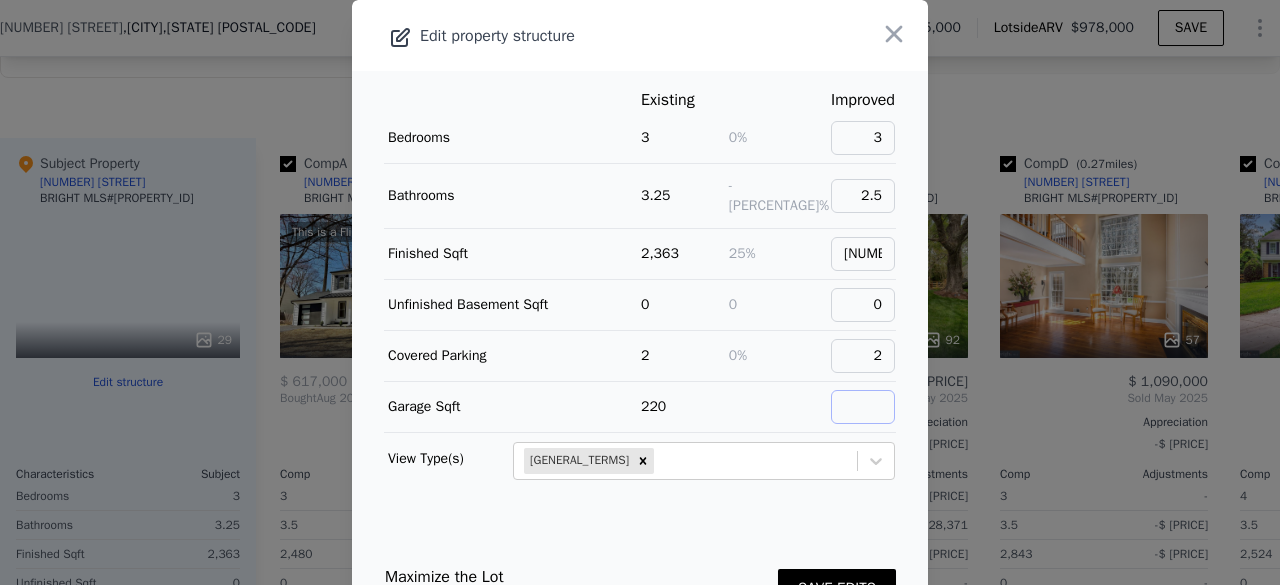 click at bounding box center (863, 407) 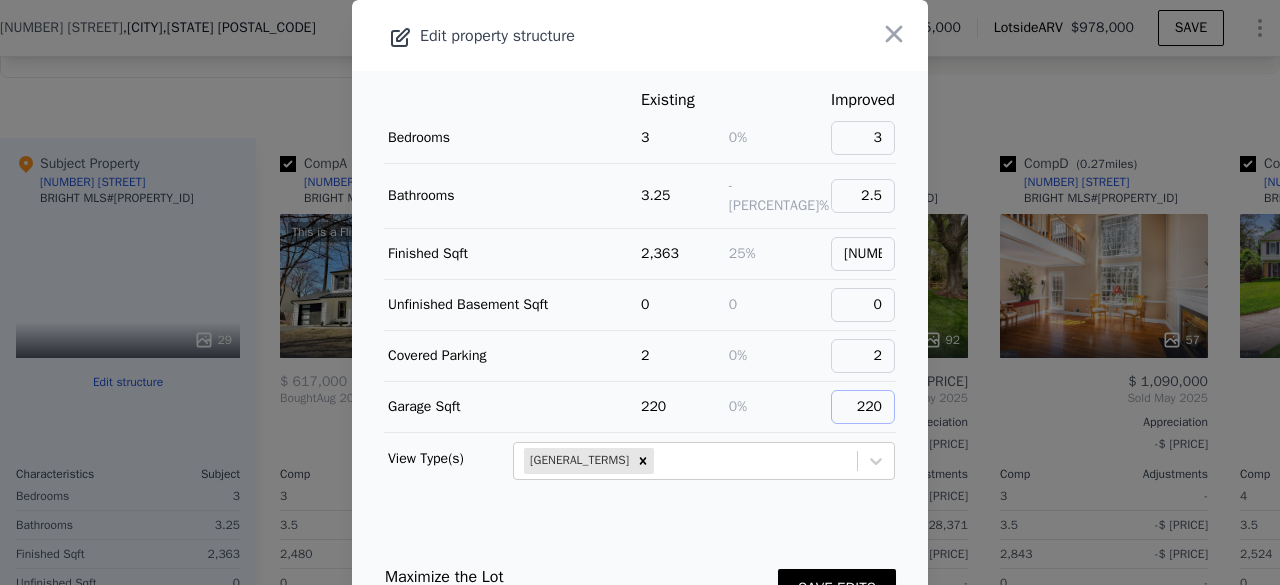 type on "220" 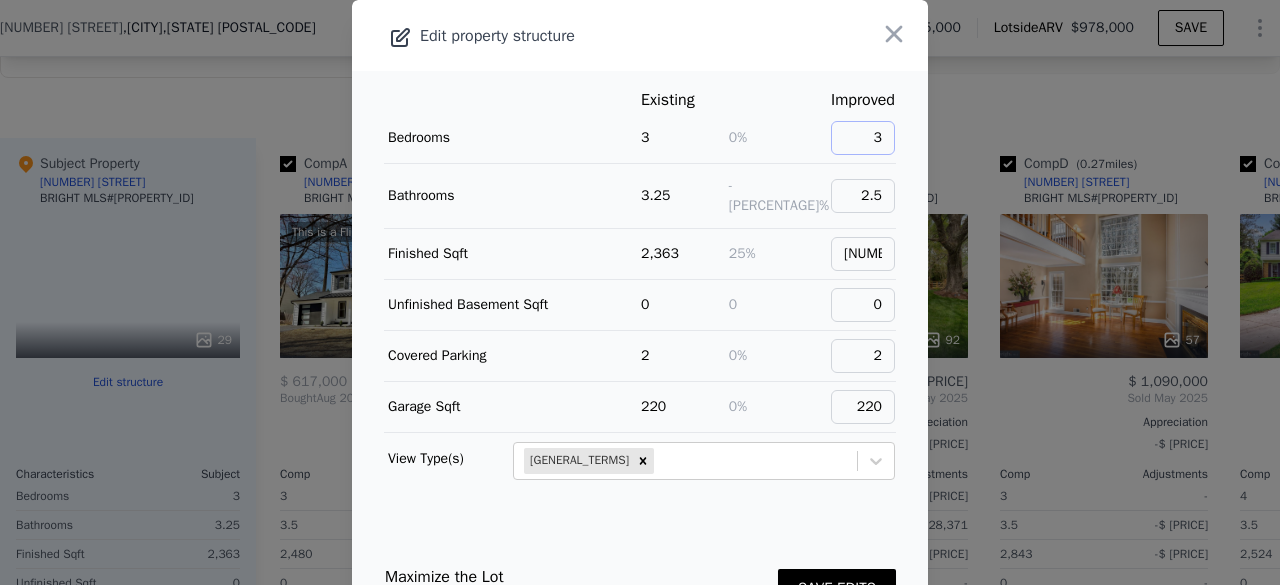drag, startPoint x: 843, startPoint y: 138, endPoint x: 854, endPoint y: 138, distance: 11 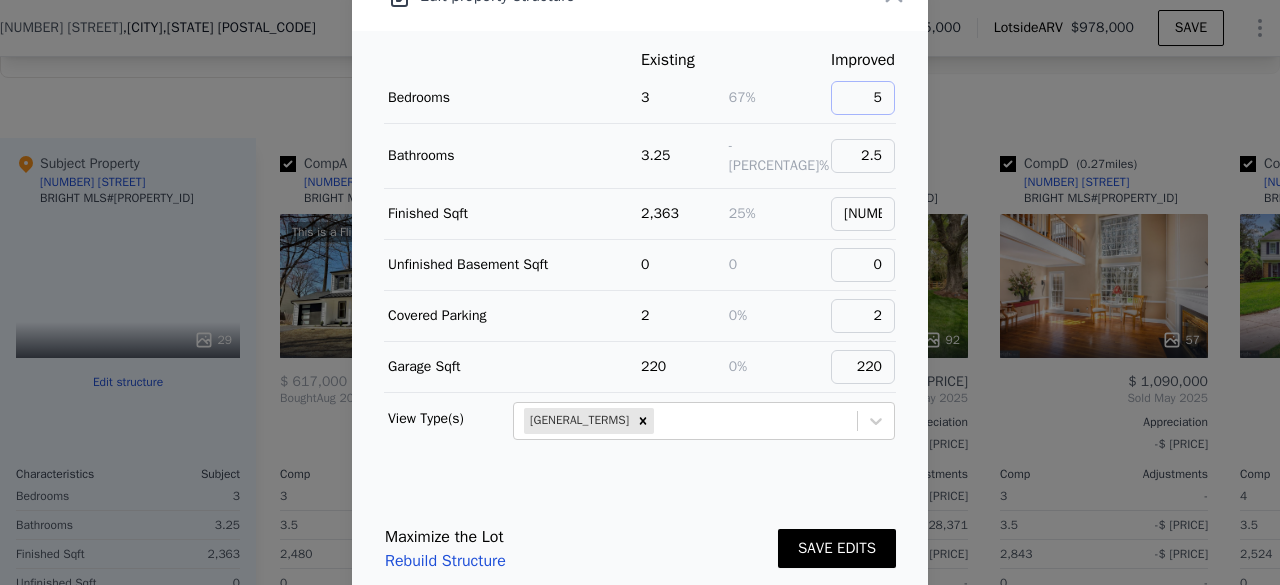 scroll, scrollTop: 58, scrollLeft: 0, axis: vertical 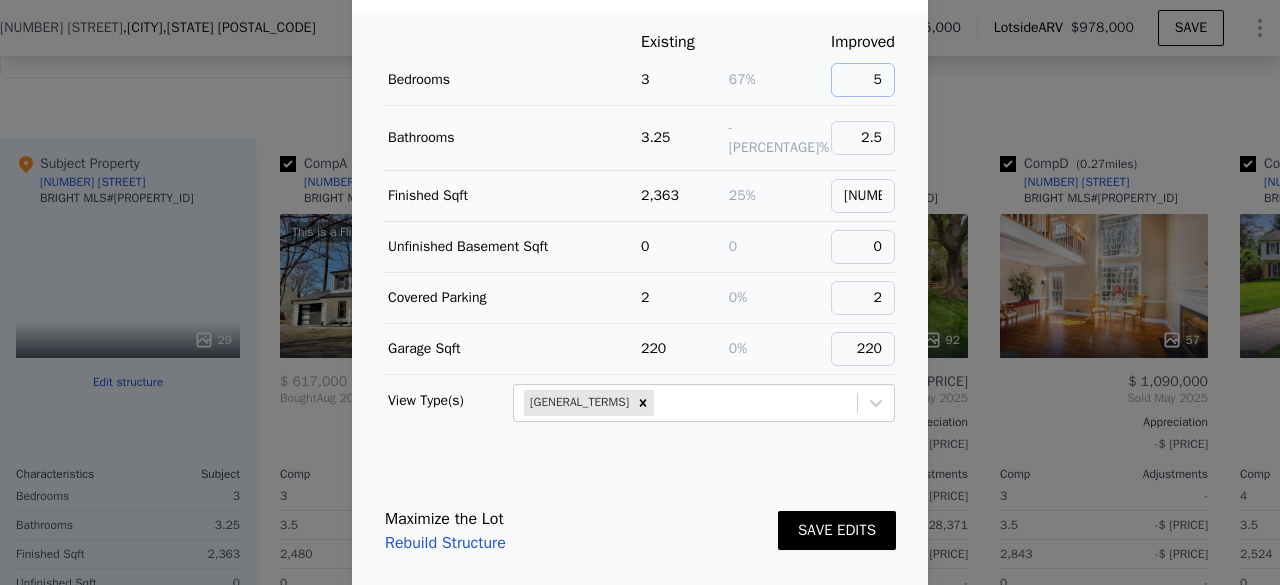 type on "5" 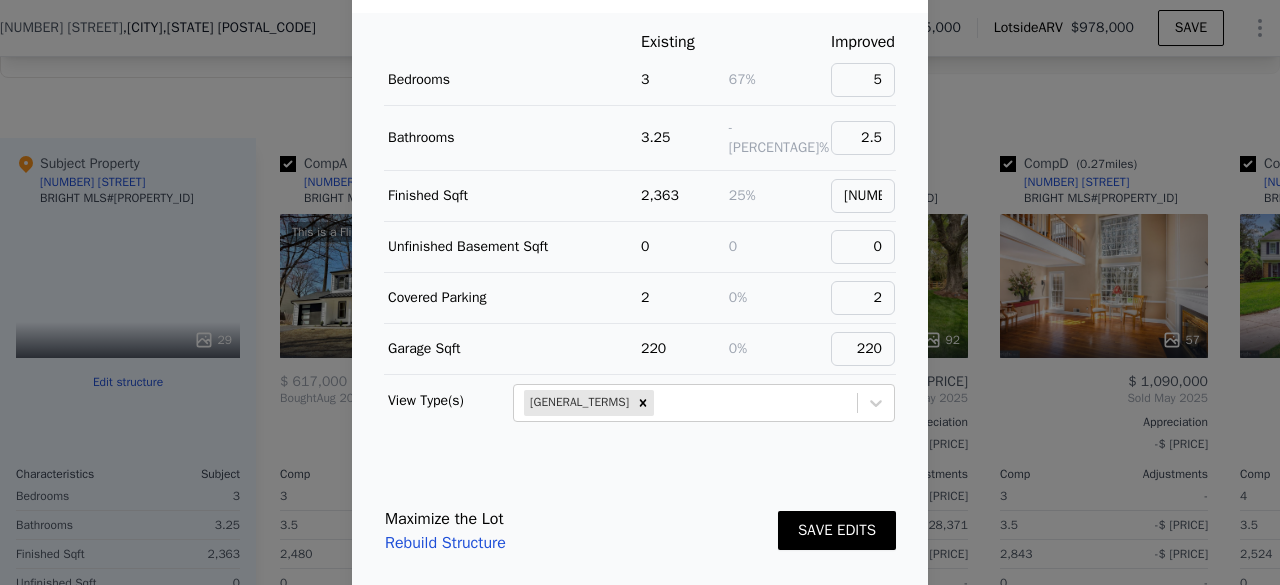click on "SAVE EDITS" at bounding box center [837, 530] 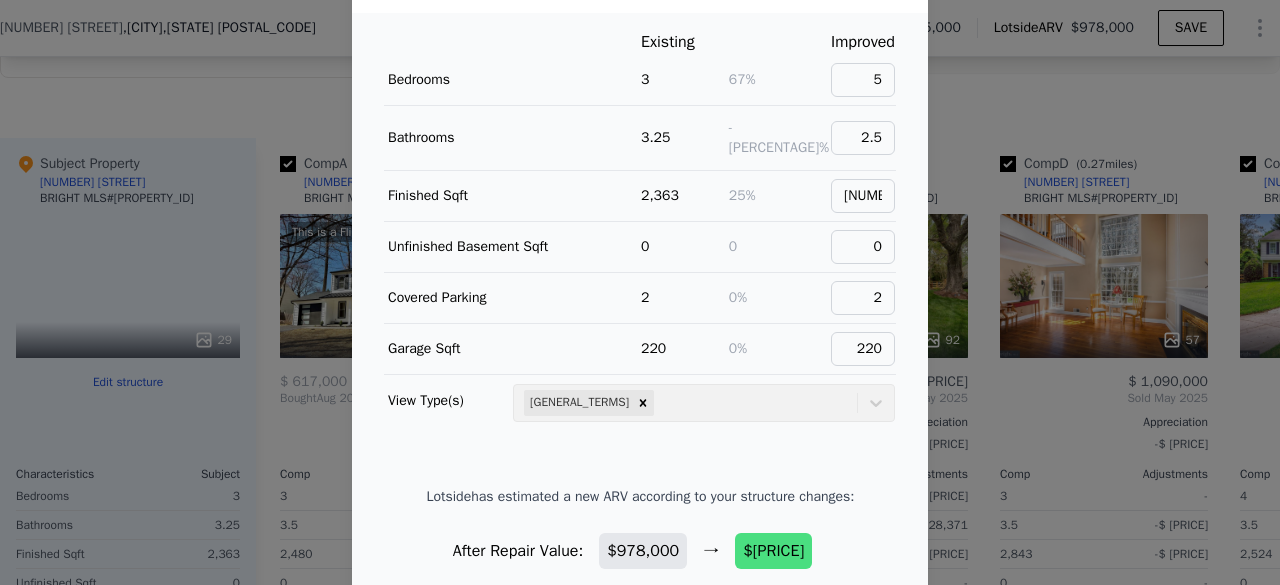 scroll, scrollTop: 1, scrollLeft: 0, axis: vertical 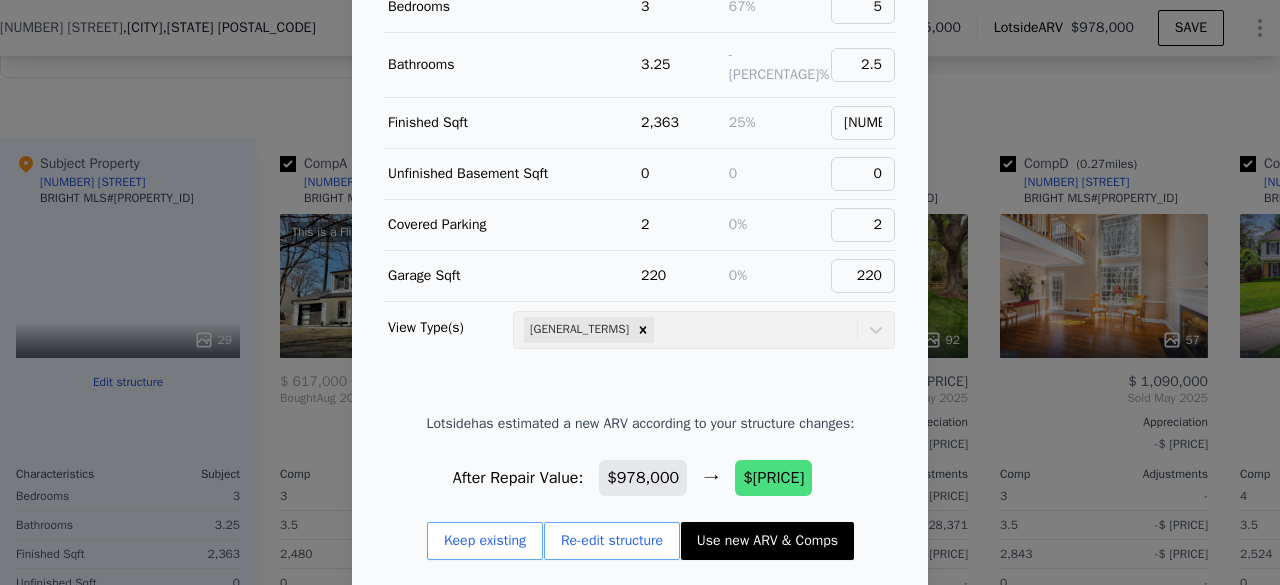 click on "[GENERAL_TERMS]" at bounding box center (640, 65) 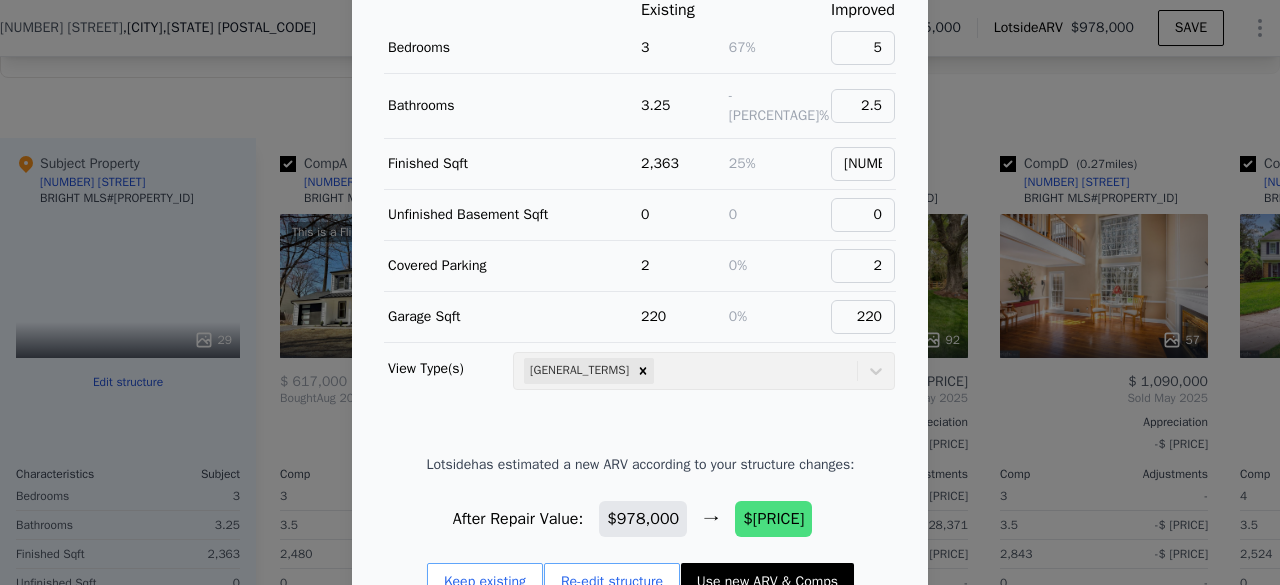 scroll, scrollTop: 131, scrollLeft: 0, axis: vertical 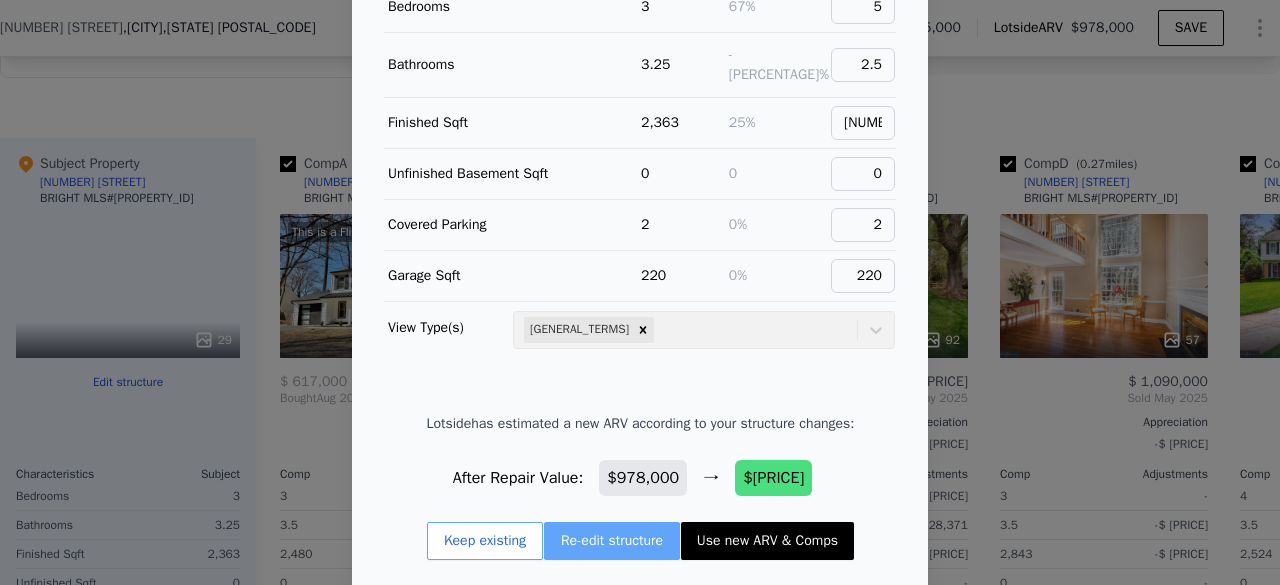 click on "Re-edit structure" at bounding box center (612, 541) 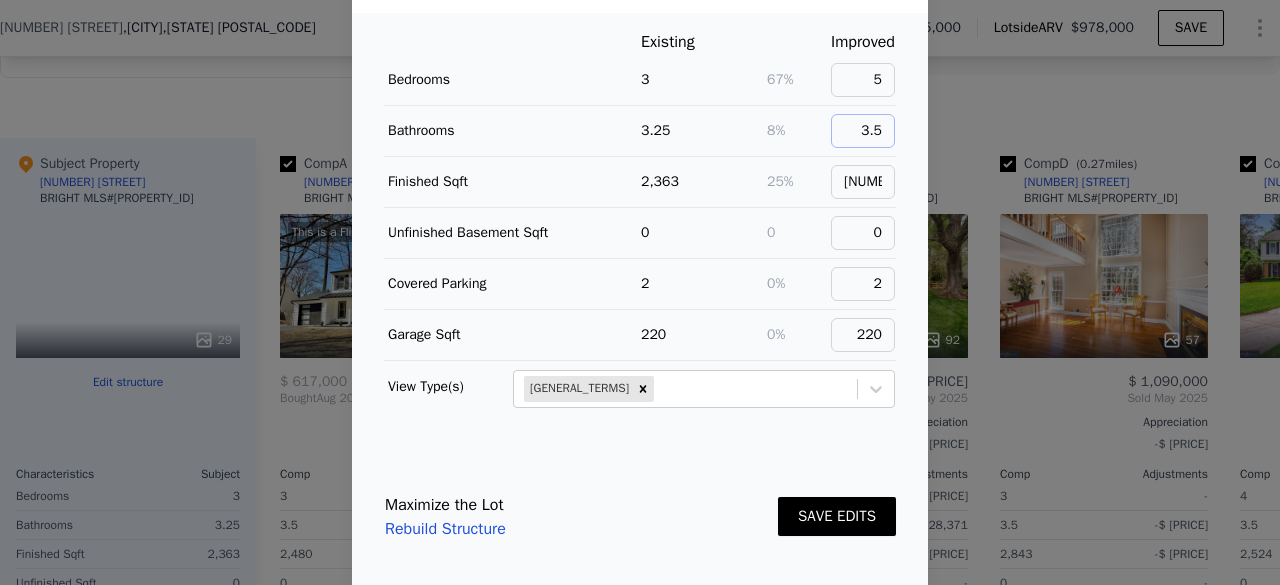 type on "3.5" 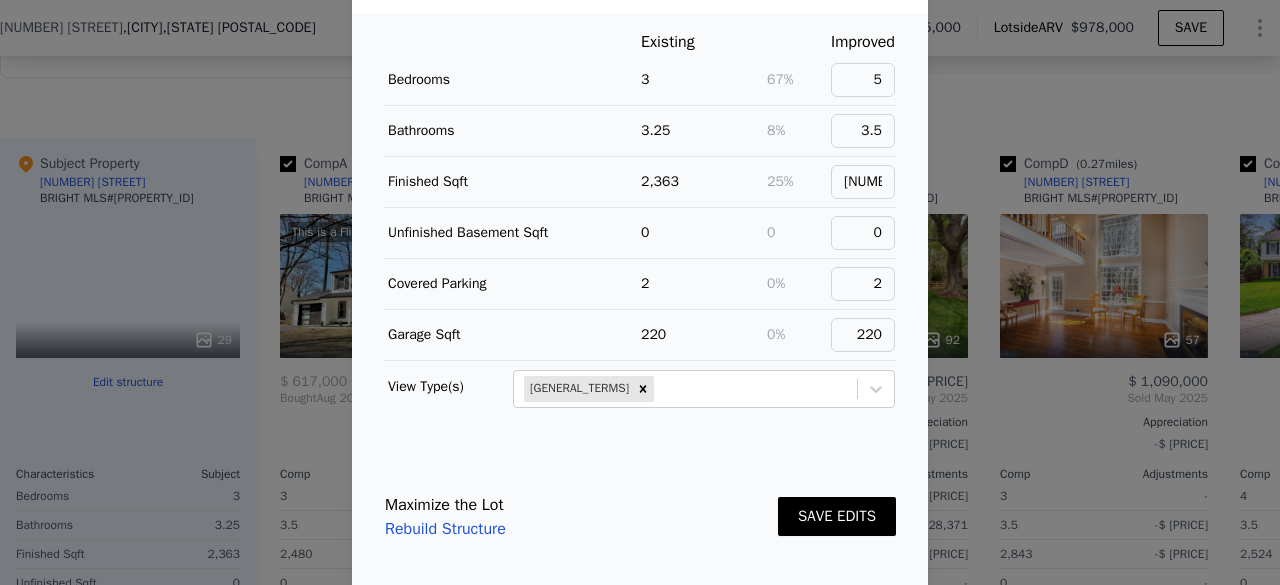 click on "SAVE EDITS" at bounding box center (837, 516) 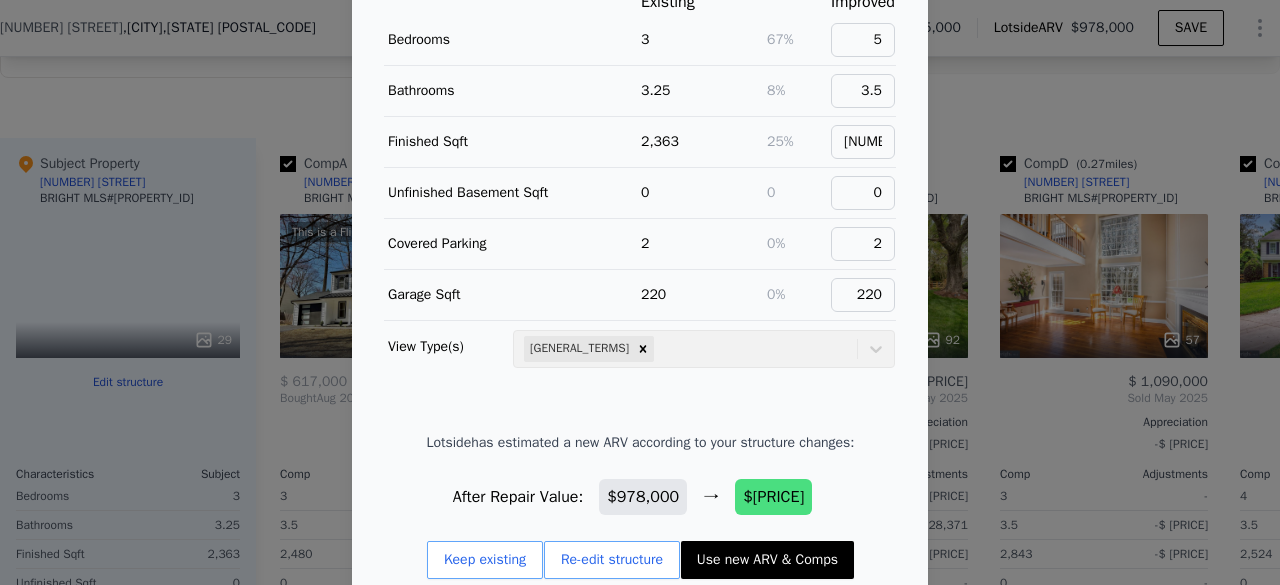 scroll, scrollTop: 131, scrollLeft: 0, axis: vertical 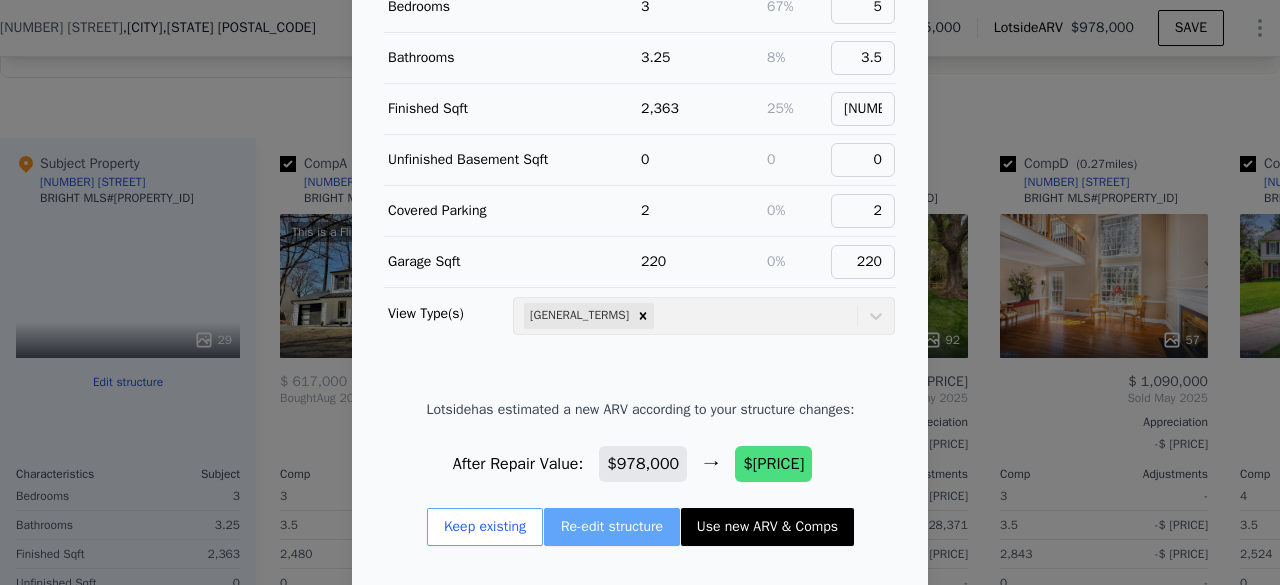 click on "Re-edit structure" at bounding box center [612, 527] 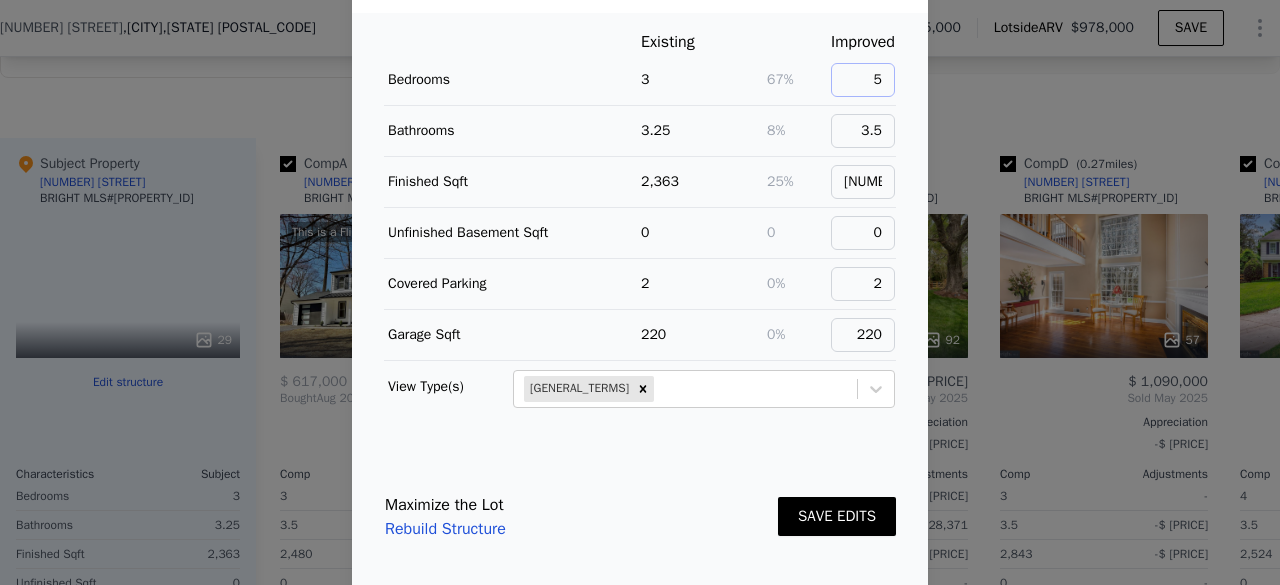 drag, startPoint x: 834, startPoint y: 75, endPoint x: 858, endPoint y: 73, distance: 24.083189 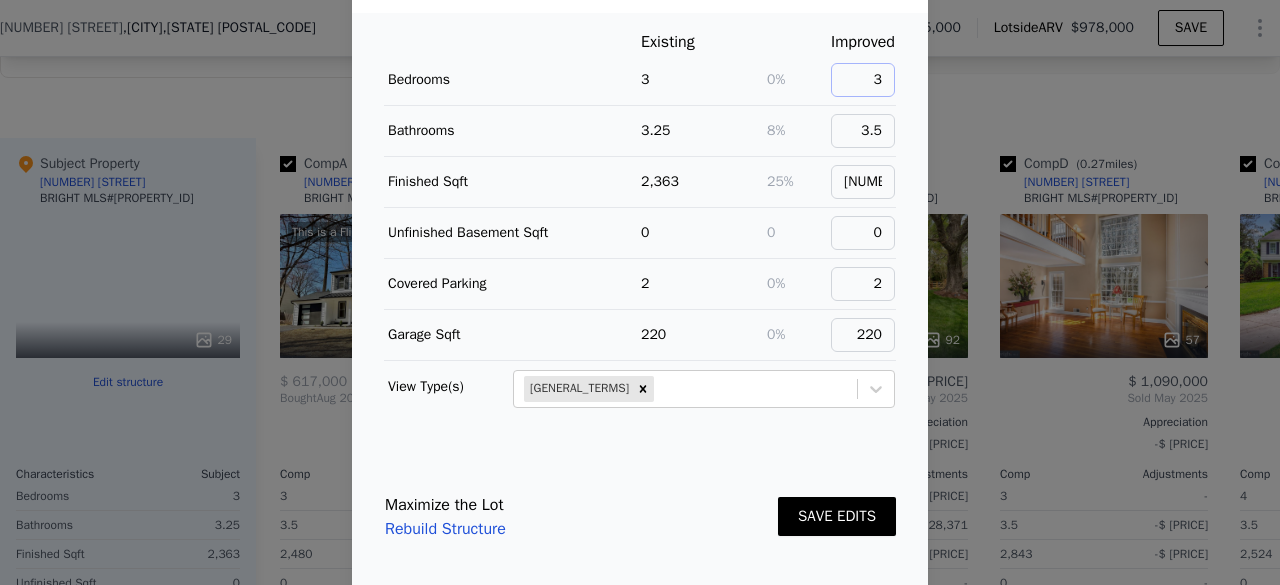 type on "3" 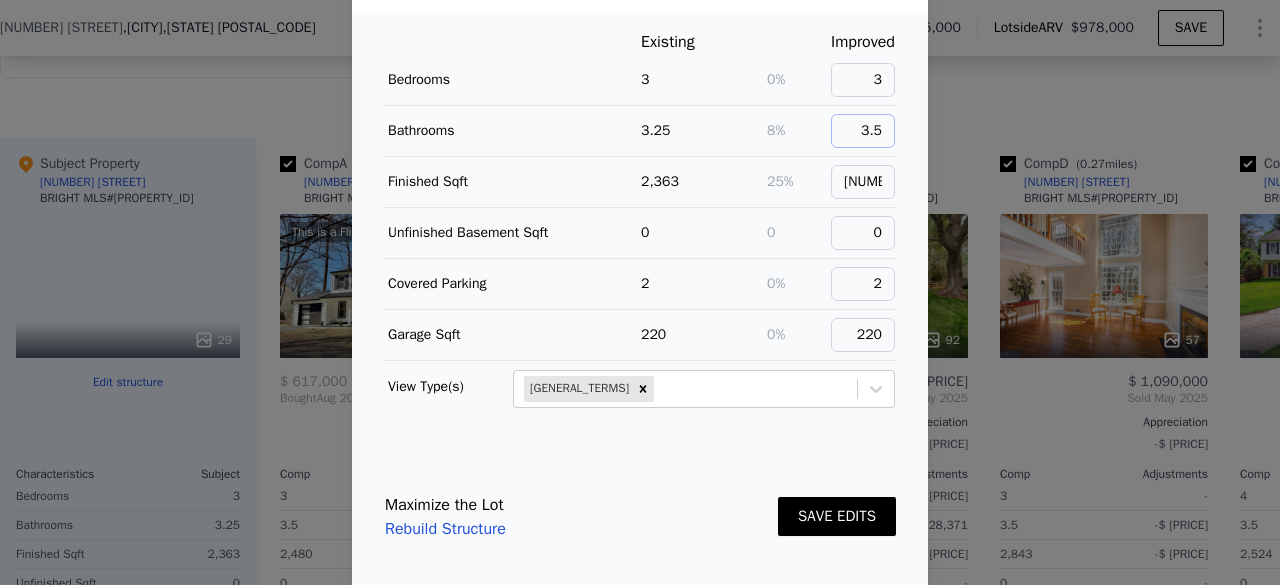 drag, startPoint x: 824, startPoint y: 132, endPoint x: 858, endPoint y: 128, distance: 34.234486 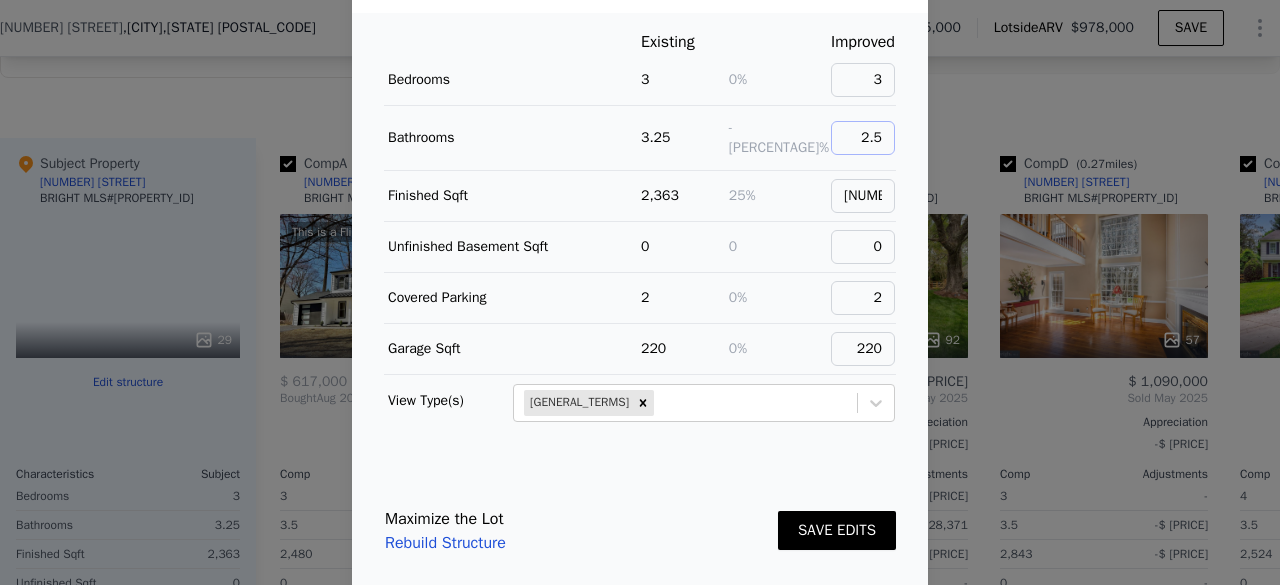 type on "2.5" 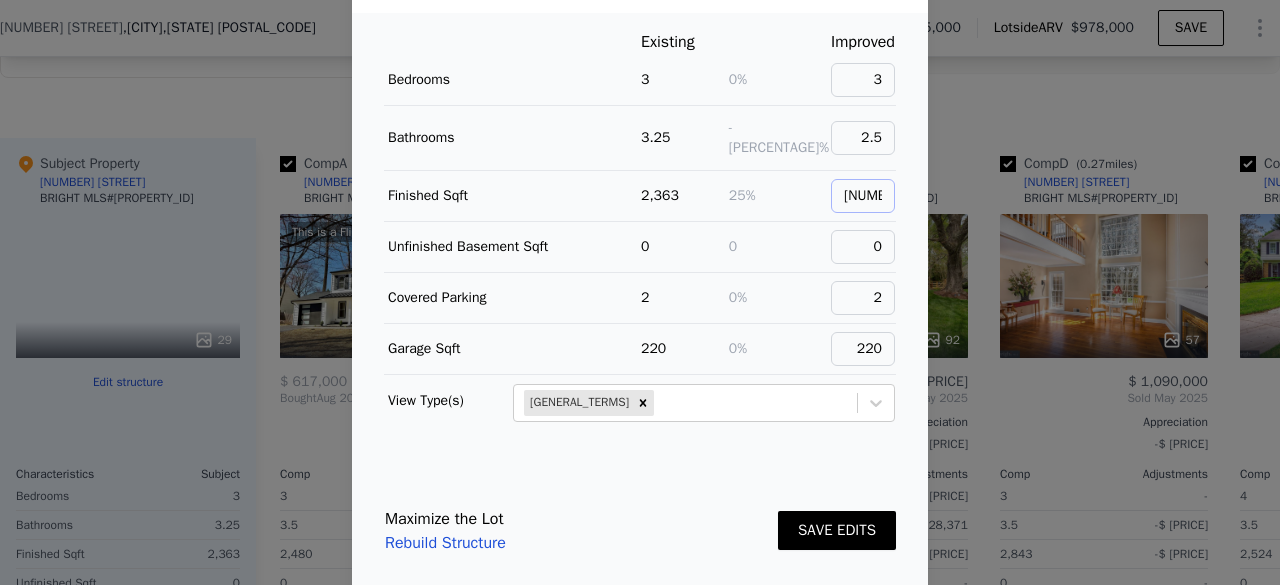 drag, startPoint x: 810, startPoint y: 177, endPoint x: 889, endPoint y: 177, distance: 79 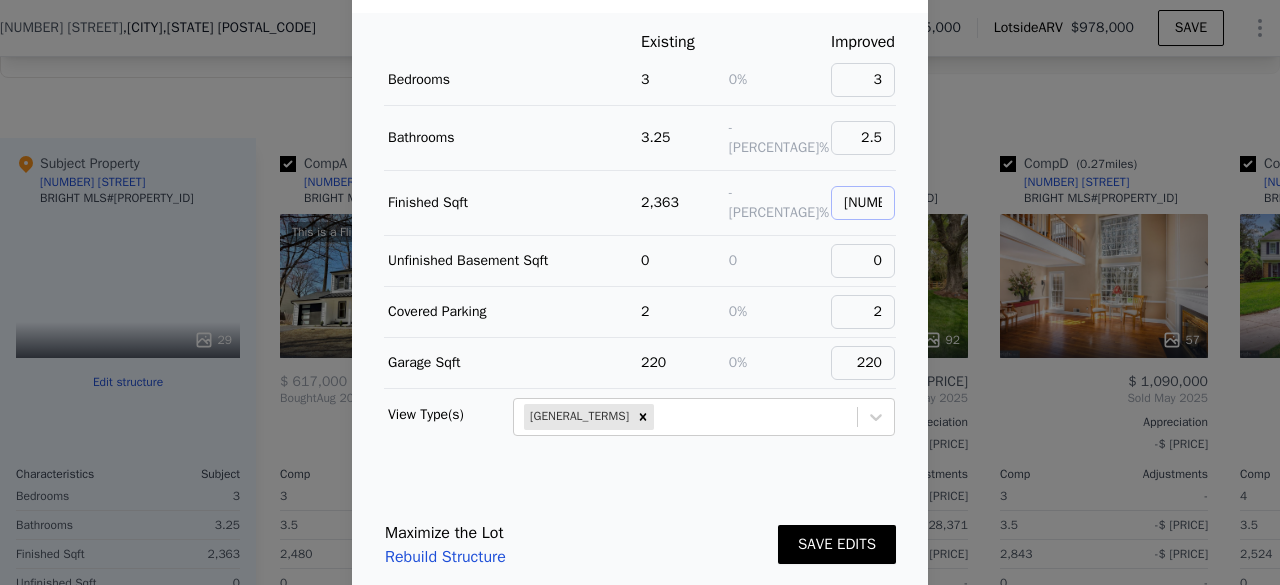 scroll, scrollTop: 1, scrollLeft: 0, axis: vertical 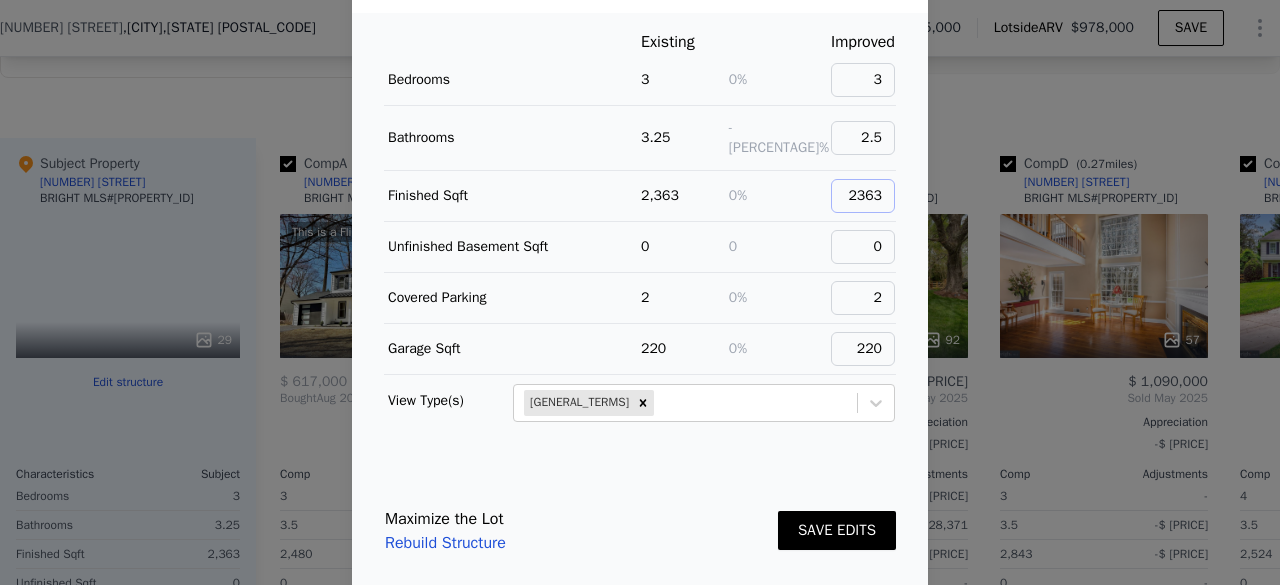 type on "2363" 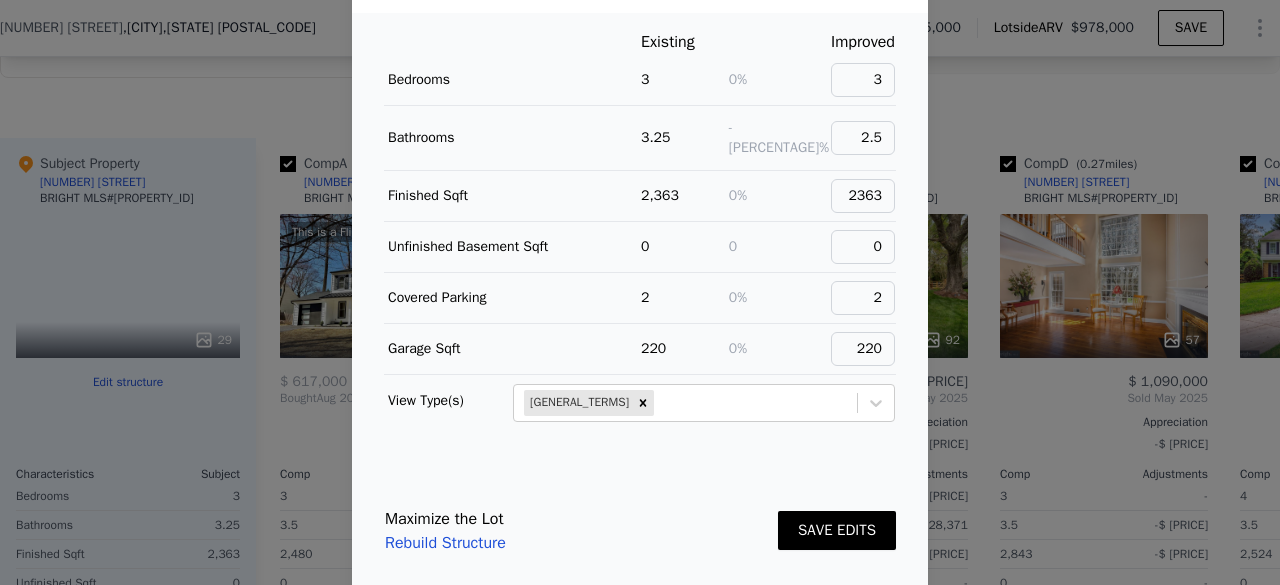 scroll, scrollTop: 0, scrollLeft: 0, axis: both 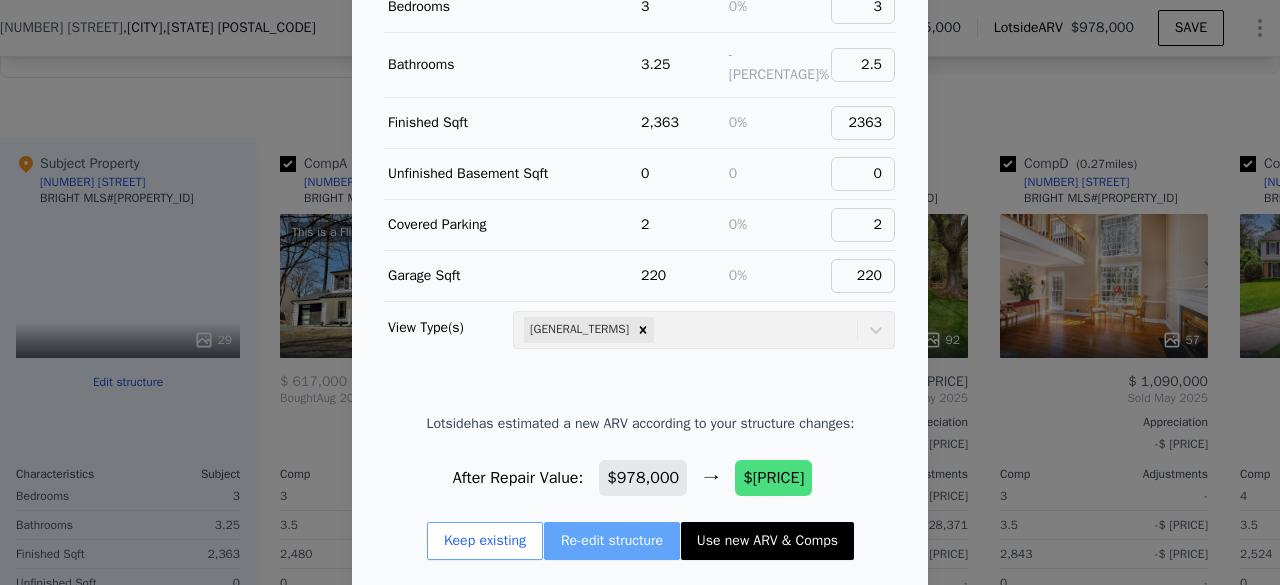 click on "Re-edit structure" at bounding box center (612, 541) 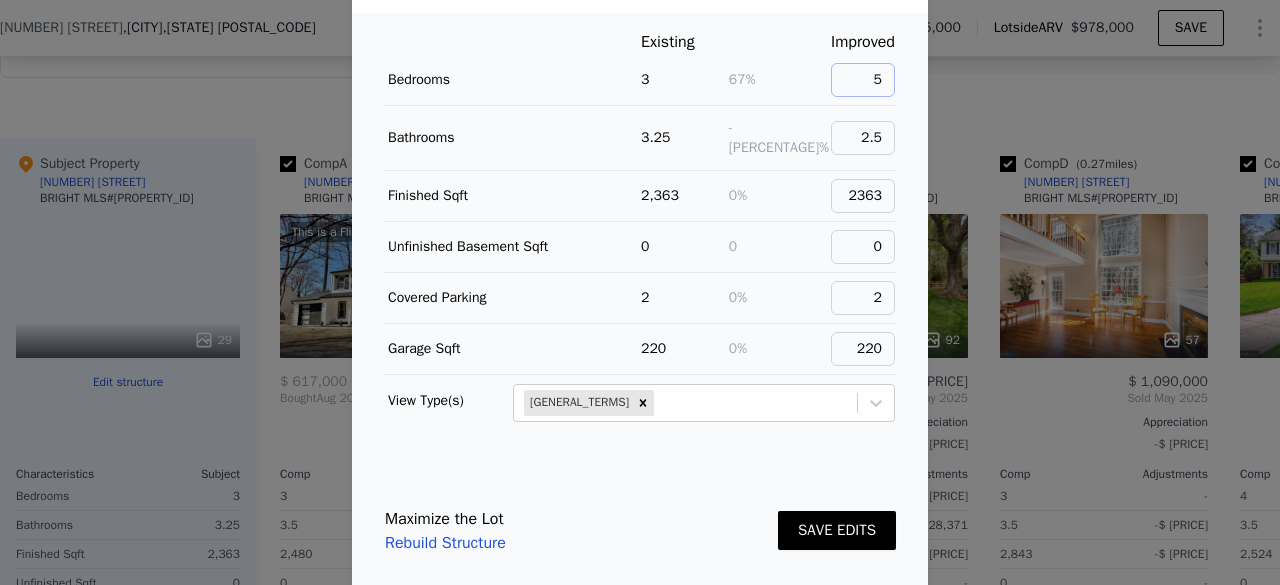 type on "5" 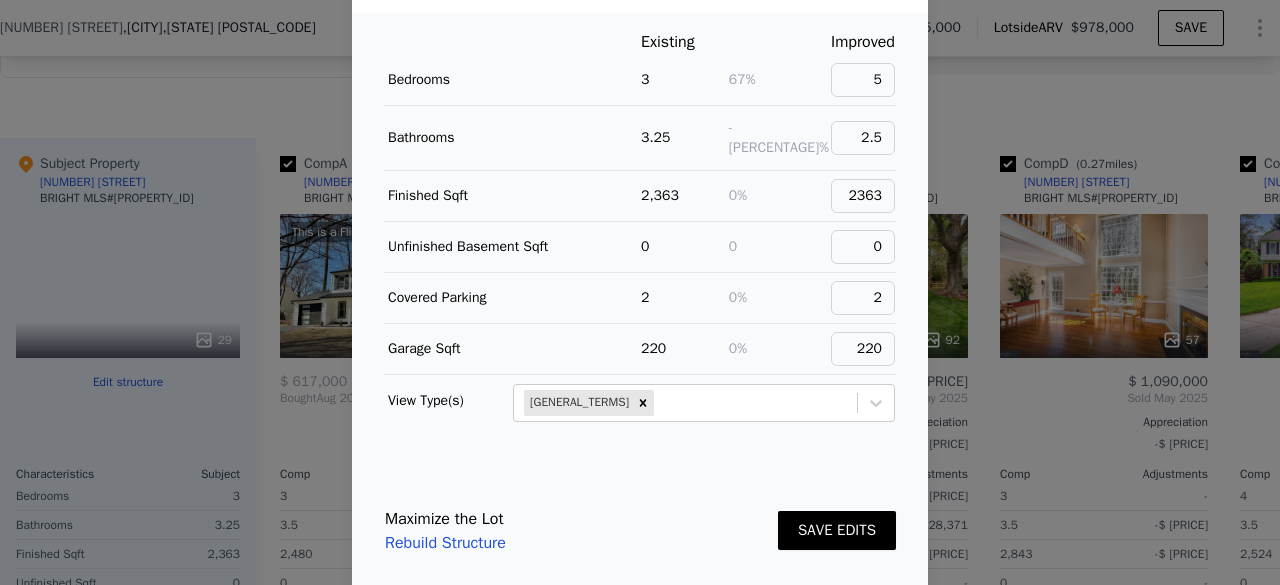 click on "SAVE EDITS" at bounding box center [837, 530] 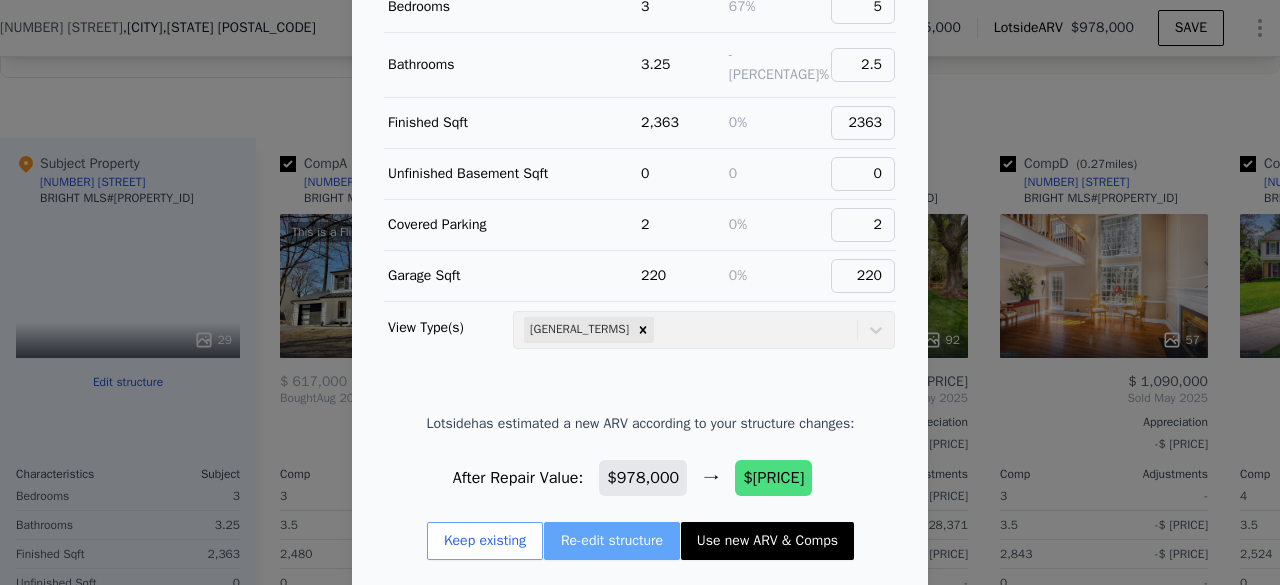 click on "Re-edit structure" at bounding box center (612, 541) 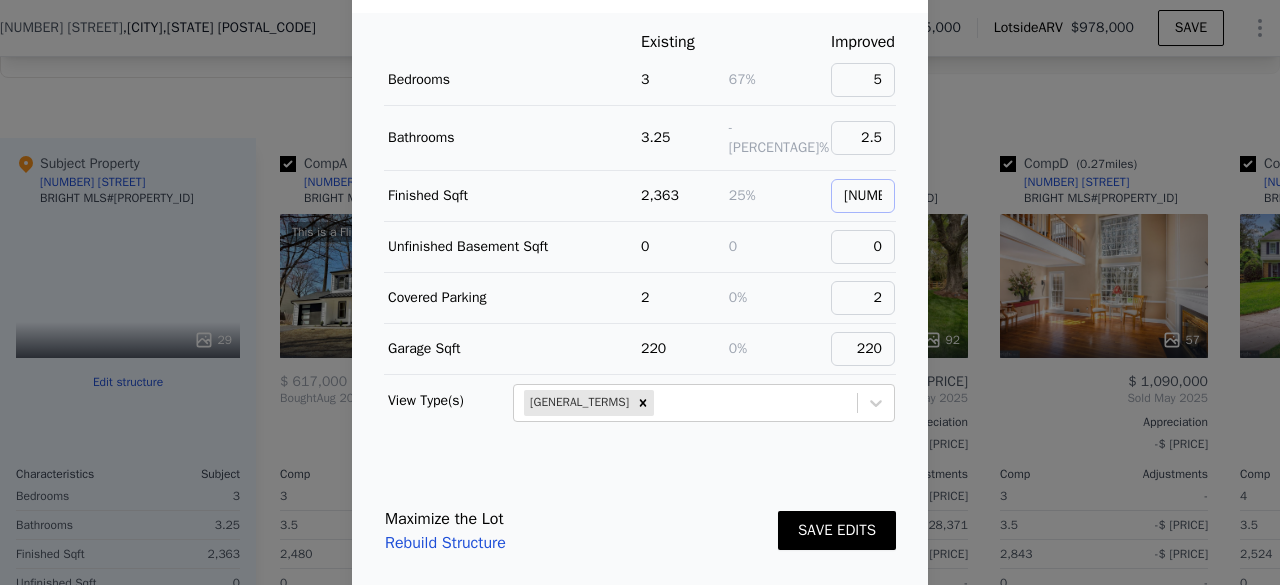 type on "[NUMBER]" 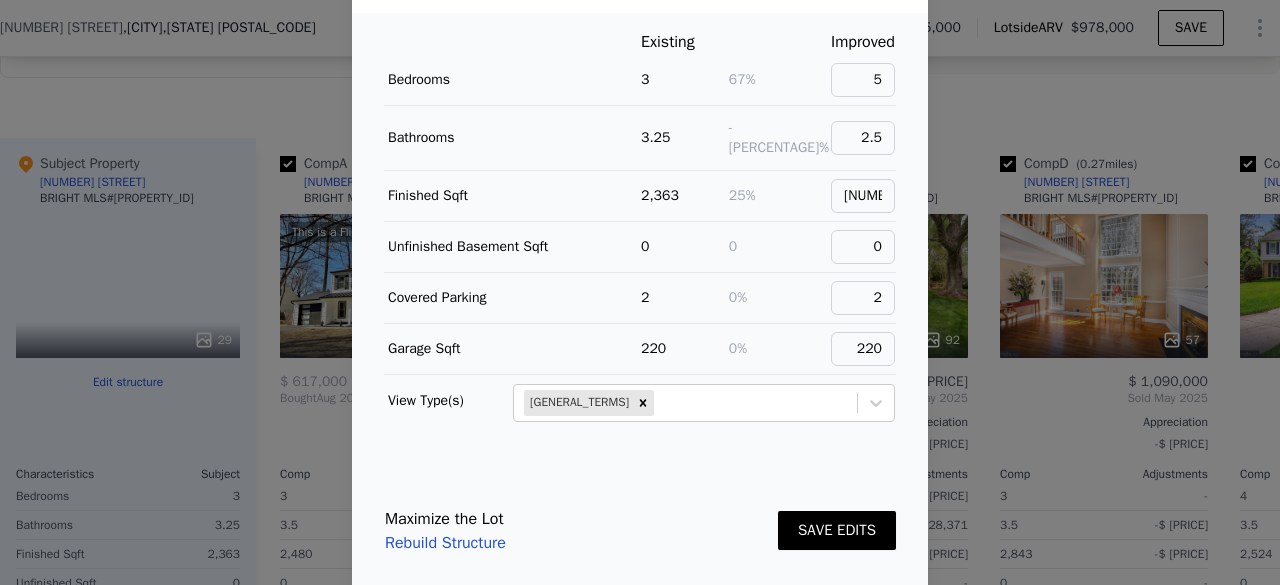 click on "SAVE EDITS" at bounding box center (837, 530) 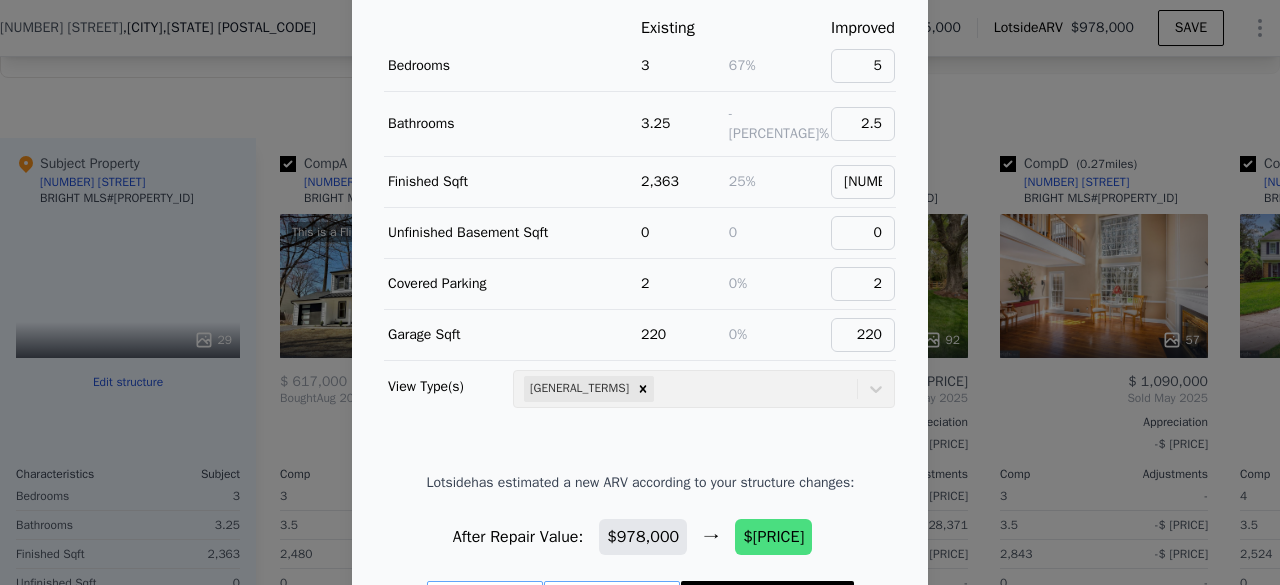 scroll, scrollTop: 0, scrollLeft: 0, axis: both 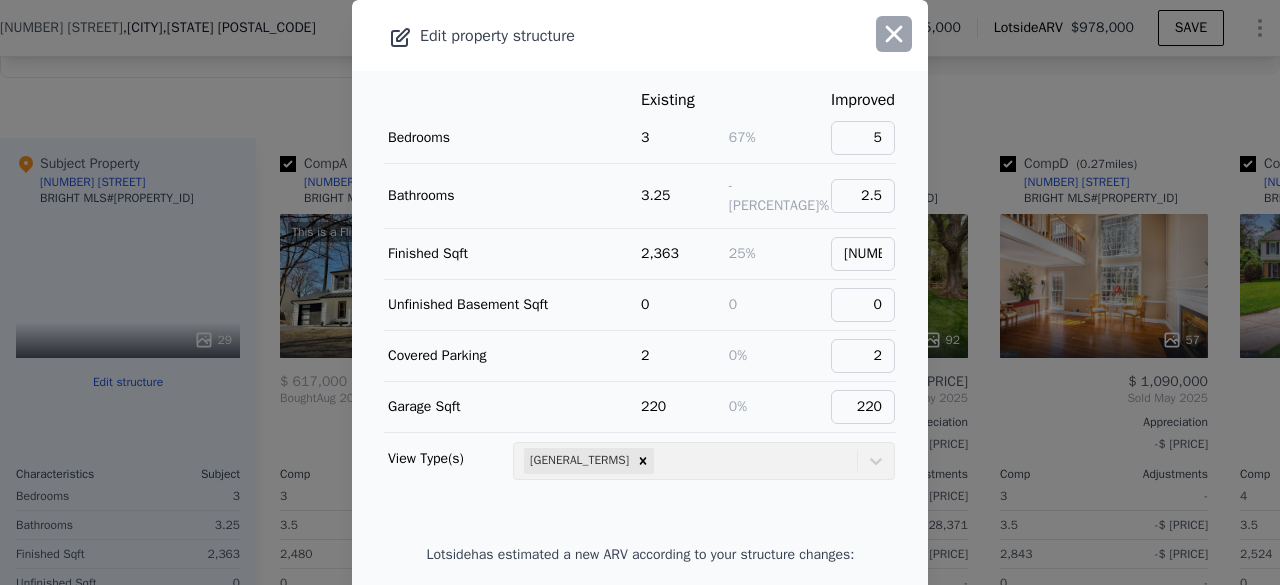 click 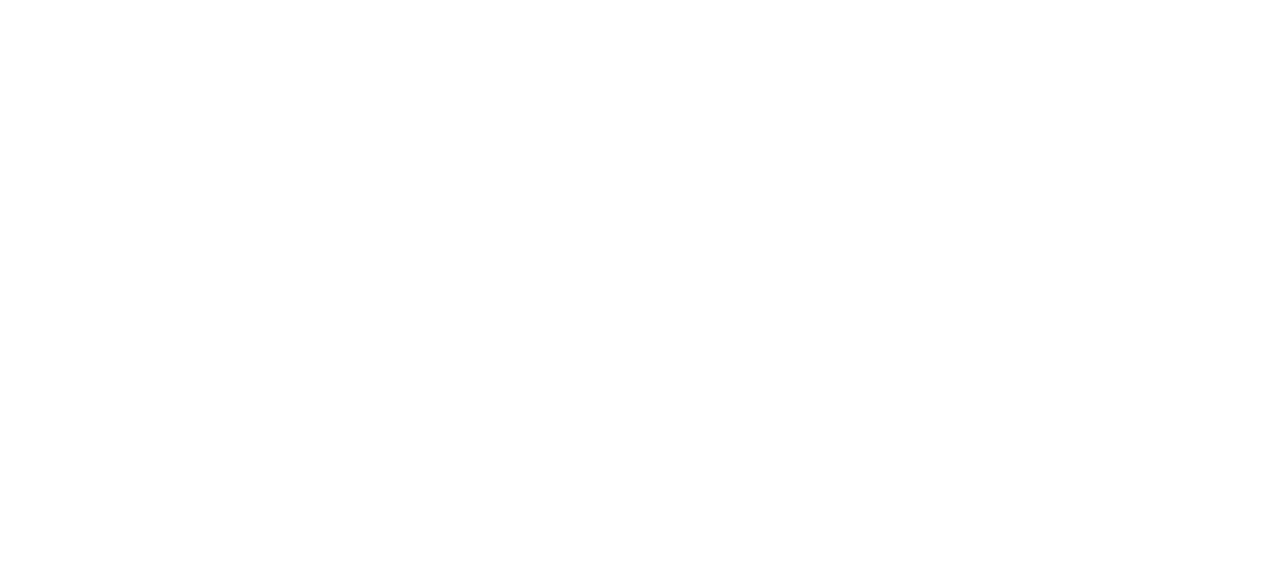 scroll, scrollTop: 0, scrollLeft: 0, axis: both 